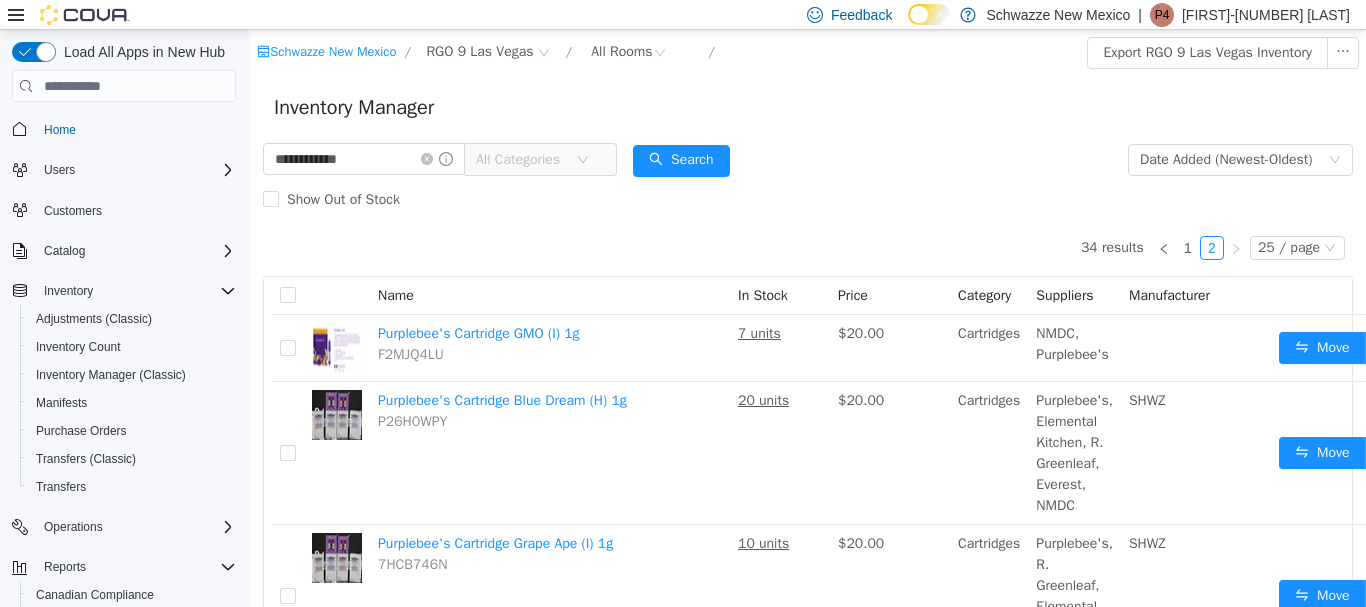 scroll, scrollTop: 691, scrollLeft: 0, axis: vertical 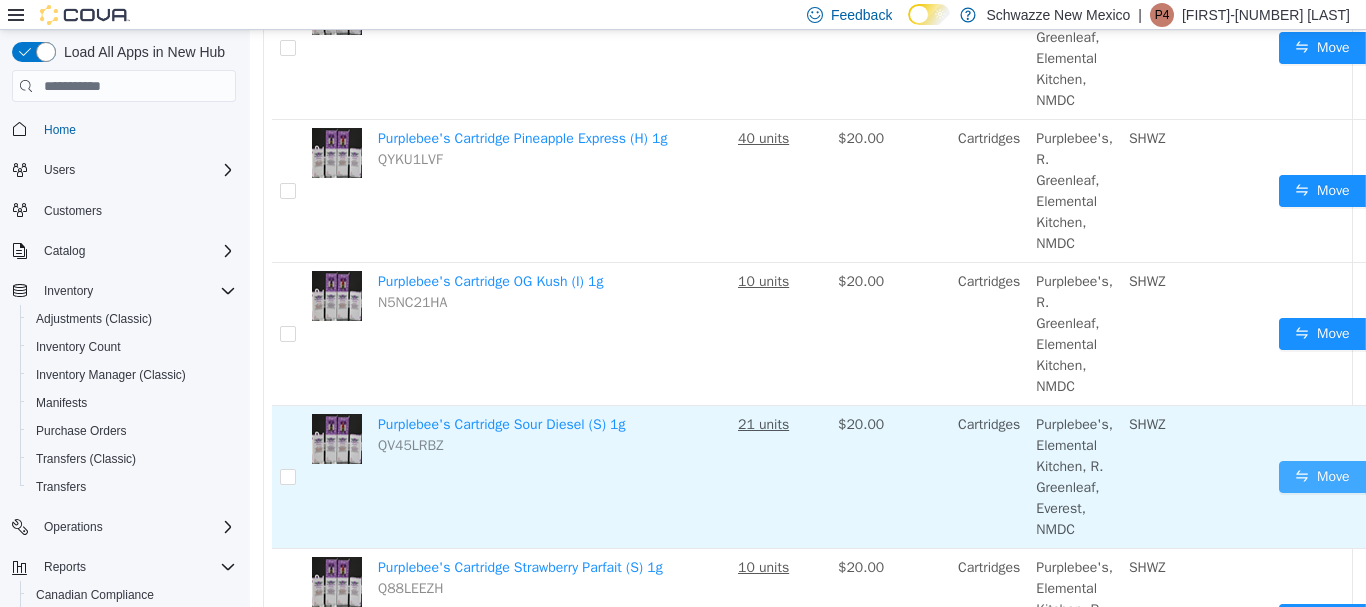 click on "Move" at bounding box center [1322, 477] 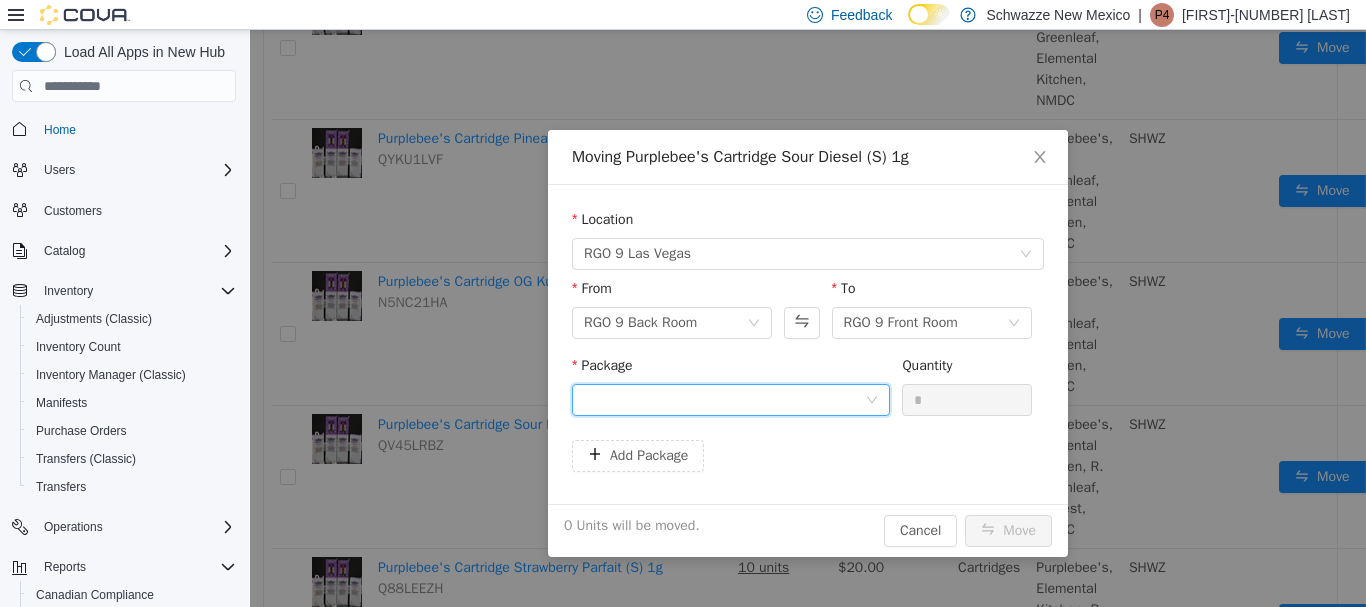 click at bounding box center (724, 400) 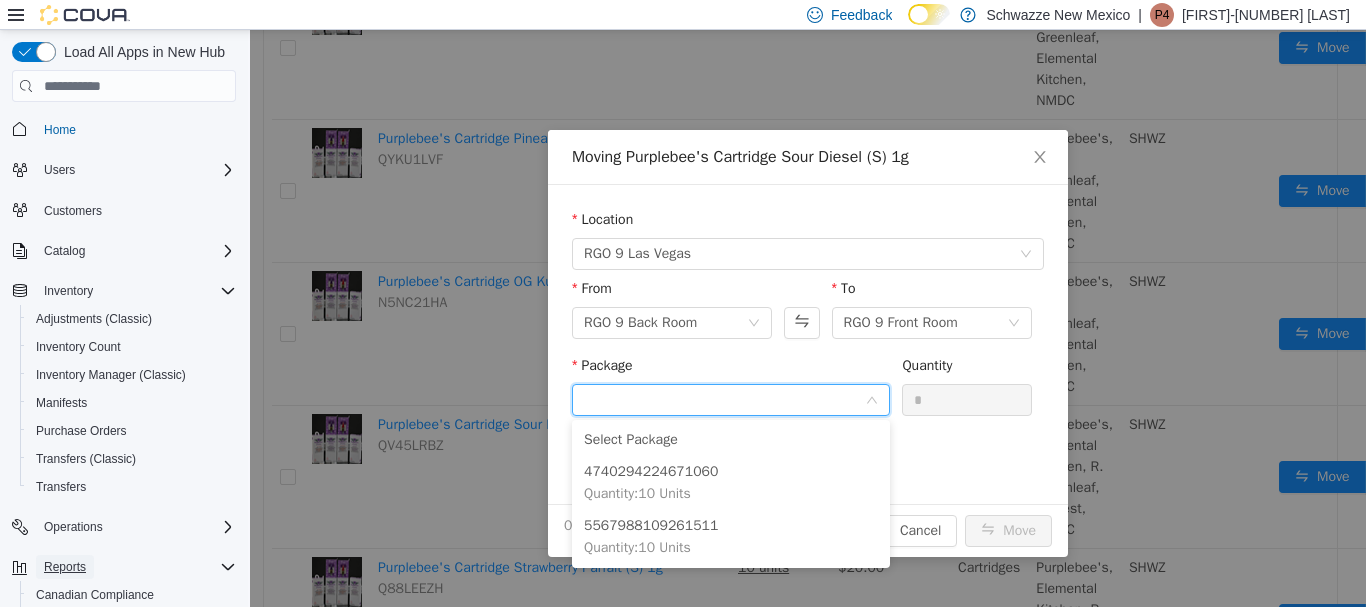 click on "Reports" at bounding box center (65, 567) 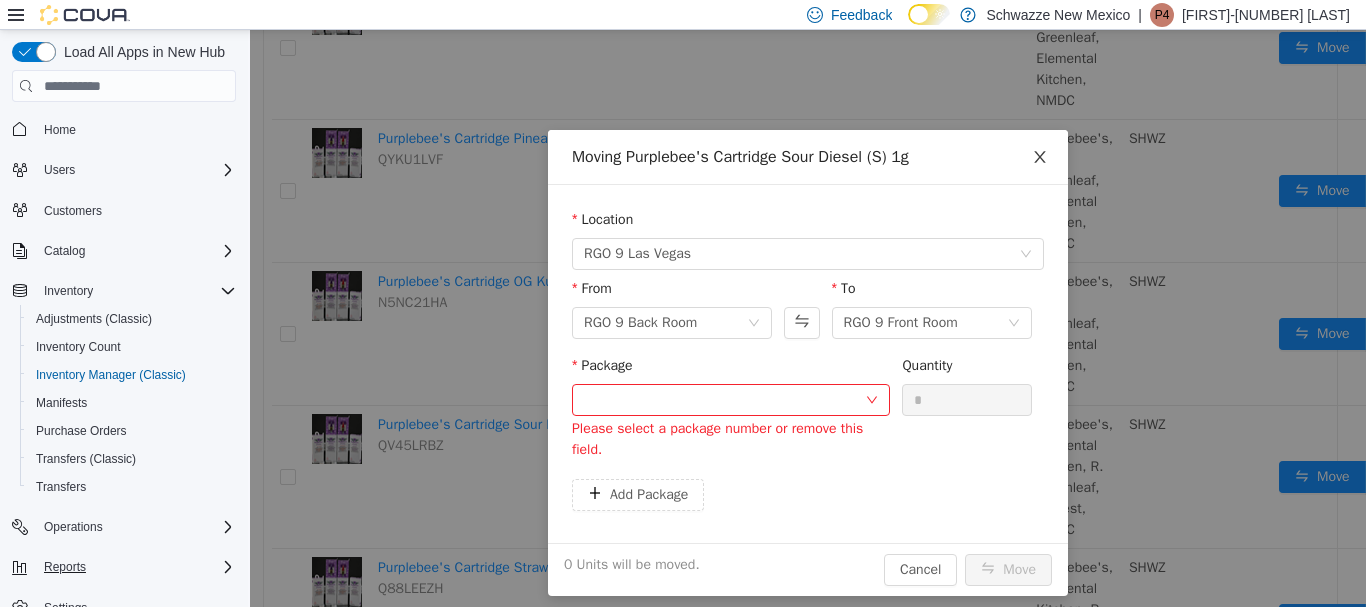 click 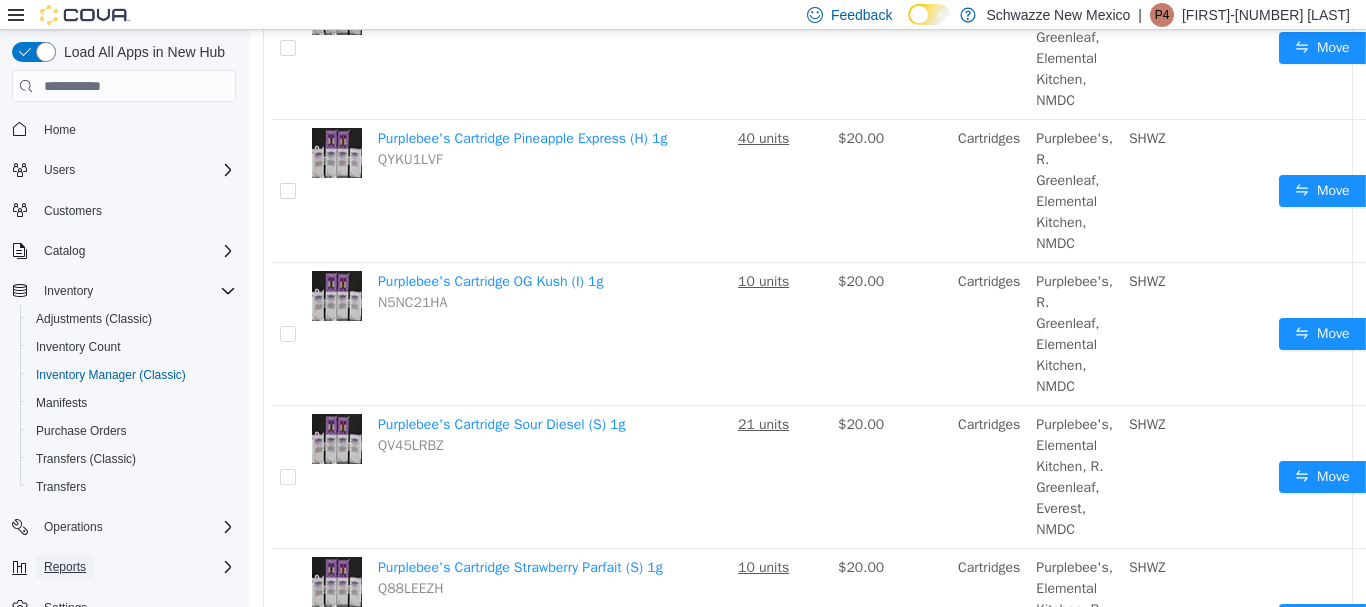 click on "Reports" at bounding box center (65, 567) 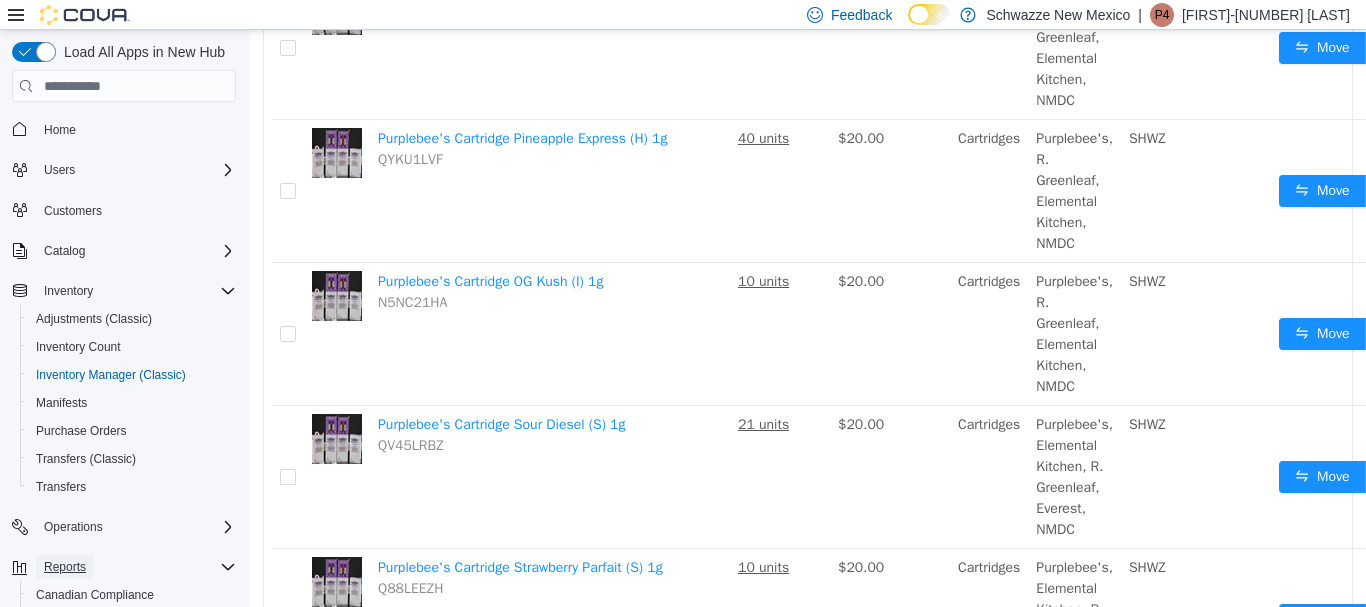 click on "Reports" at bounding box center (65, 567) 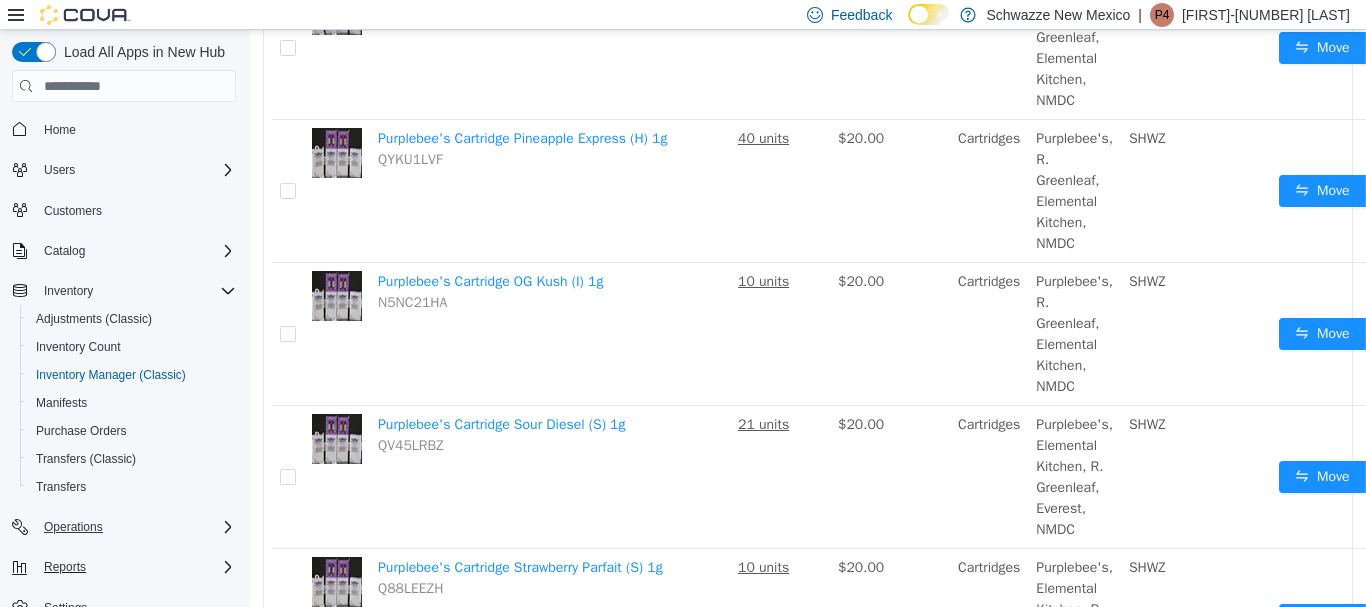 scroll, scrollTop: 27, scrollLeft: 0, axis: vertical 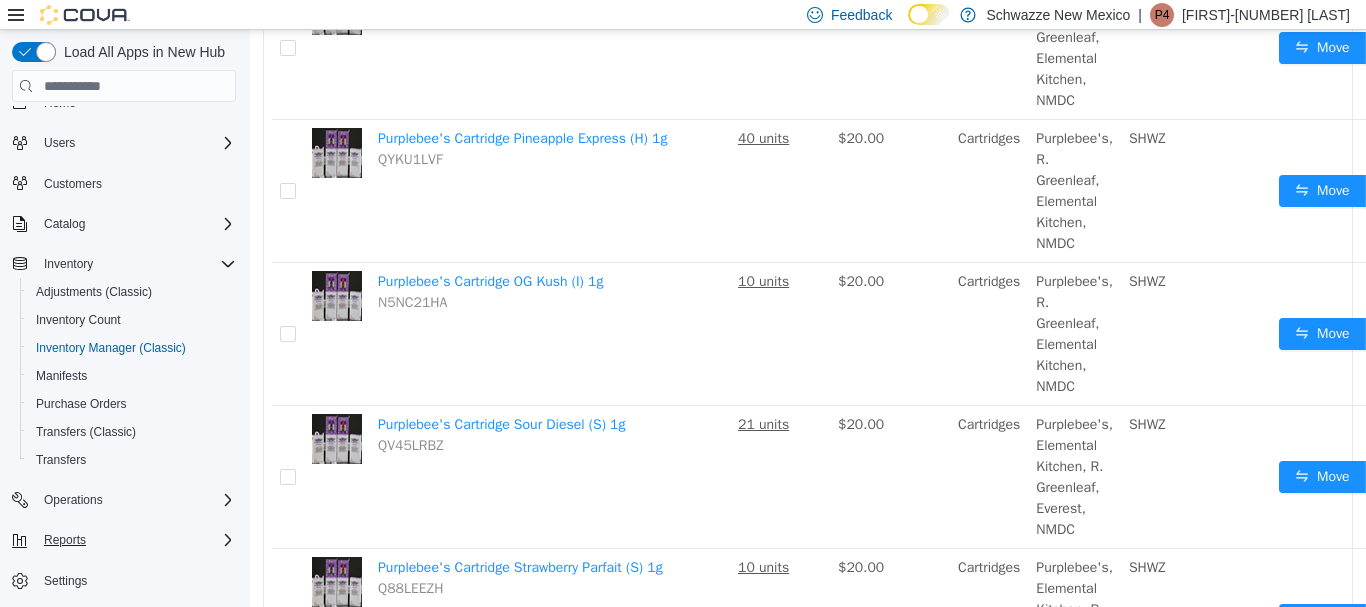 click 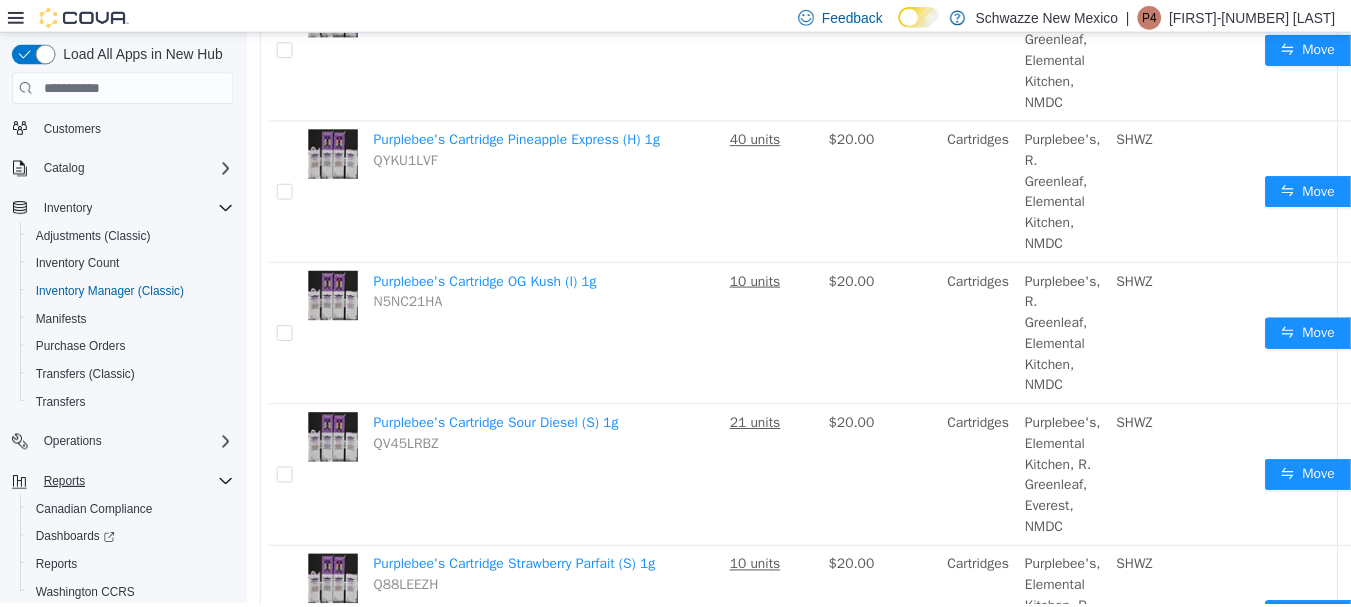 scroll, scrollTop: 139, scrollLeft: 0, axis: vertical 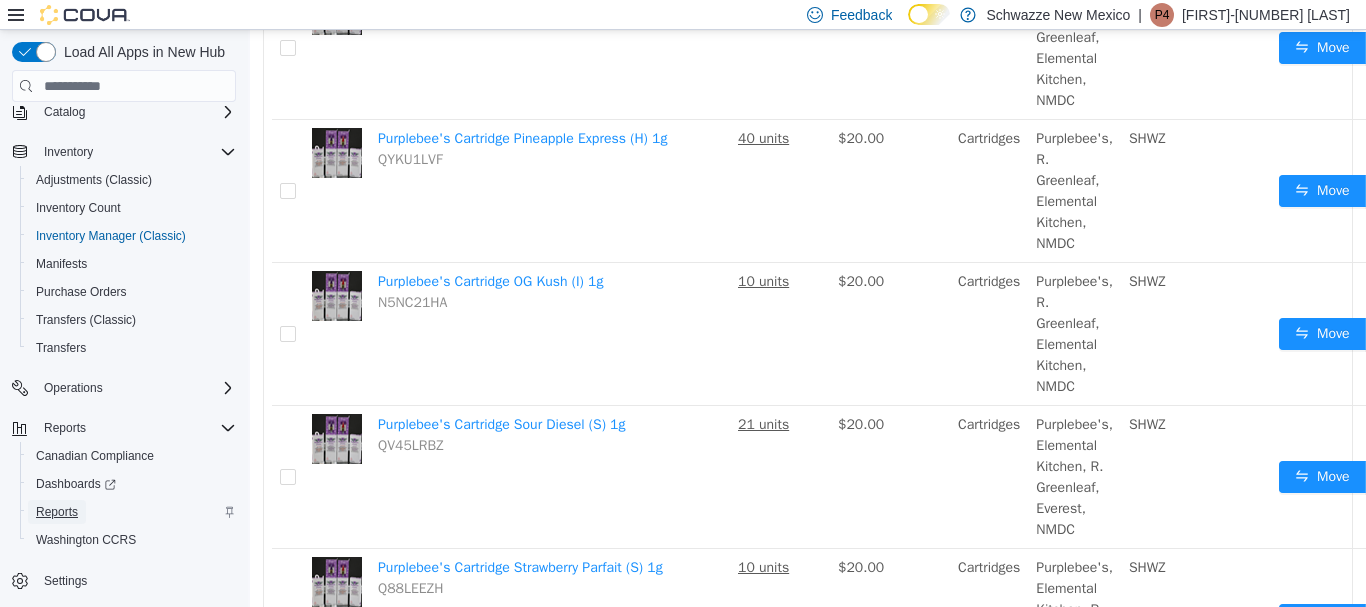 click on "Reports" at bounding box center [57, 512] 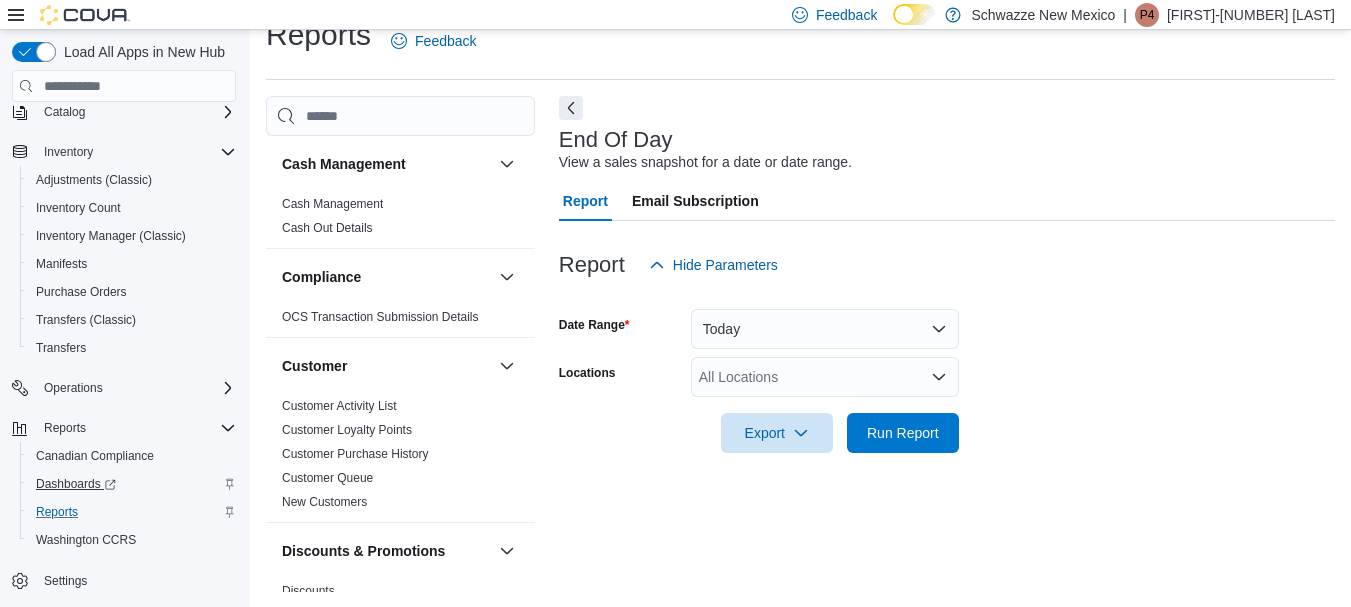 scroll, scrollTop: 32, scrollLeft: 0, axis: vertical 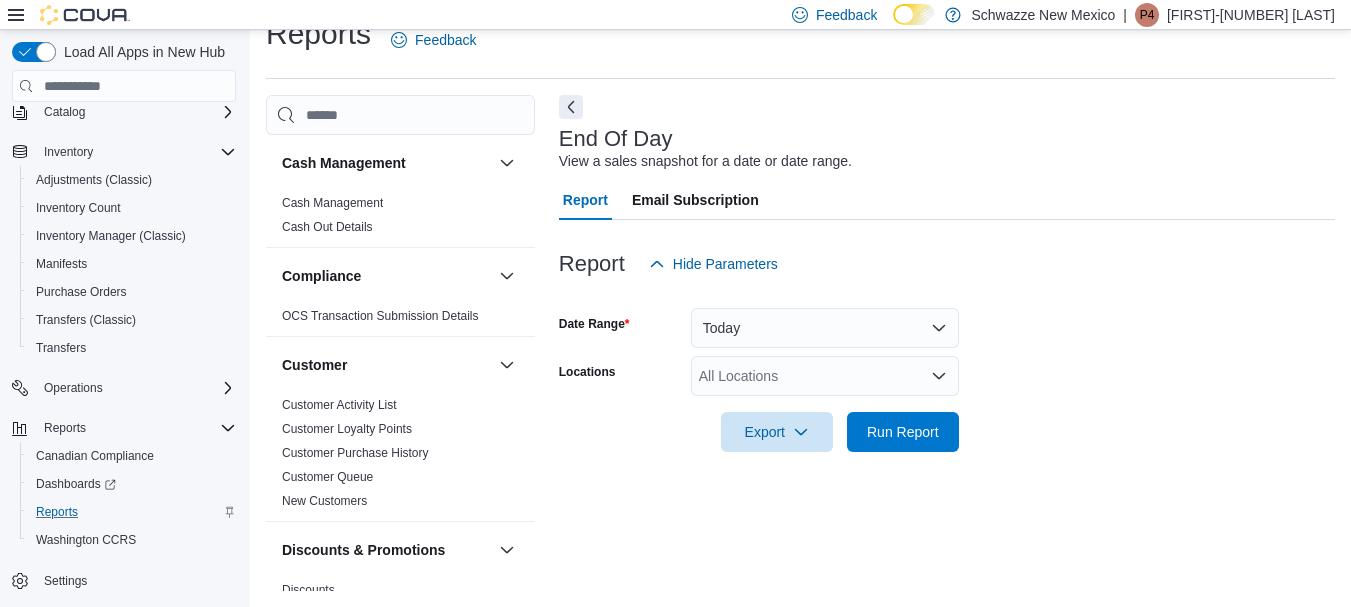click 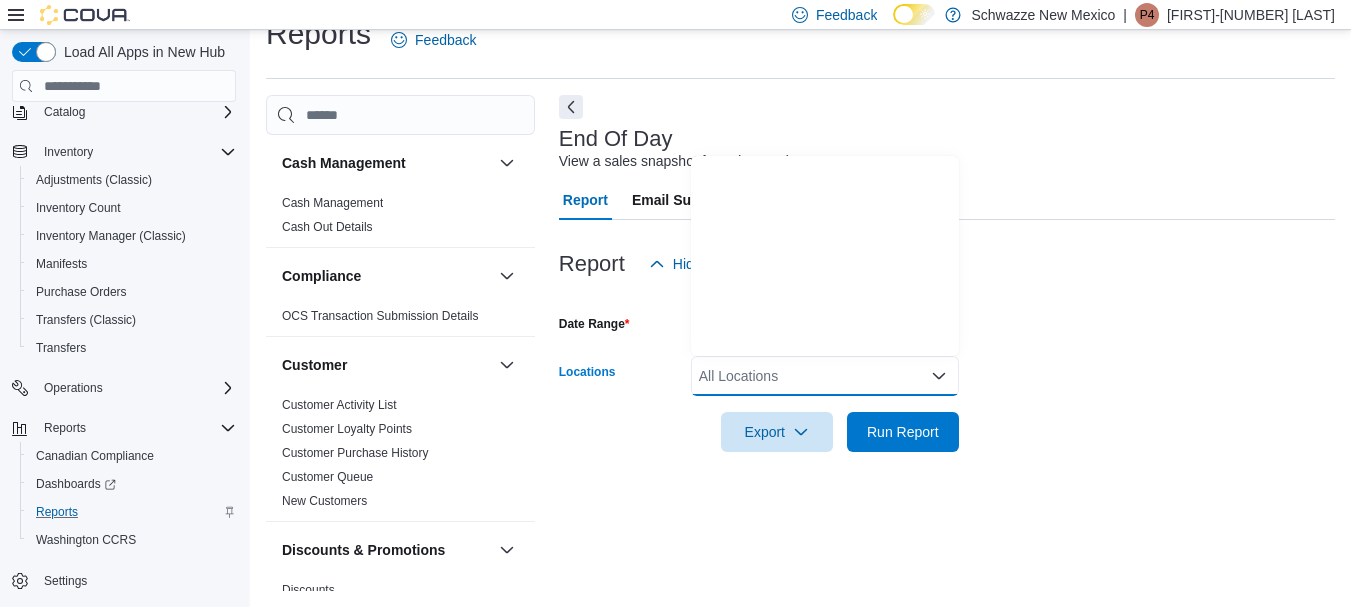 scroll, scrollTop: 989, scrollLeft: 0, axis: vertical 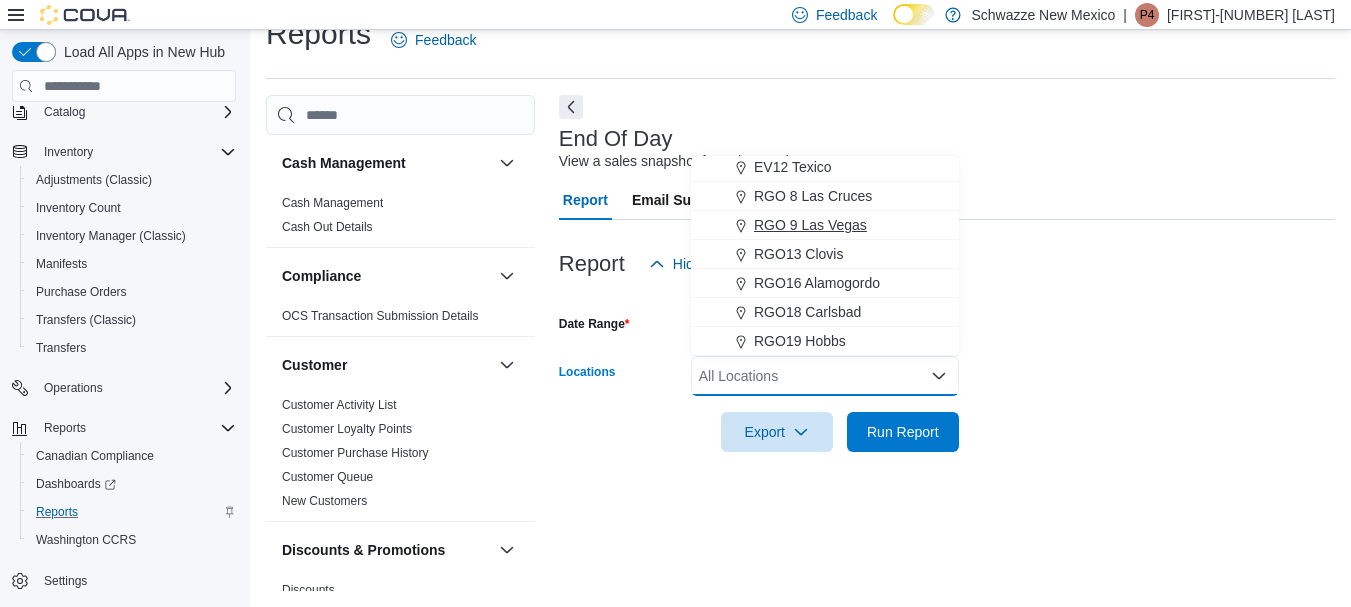 click on "RGO 9 Las Vegas" at bounding box center (810, 225) 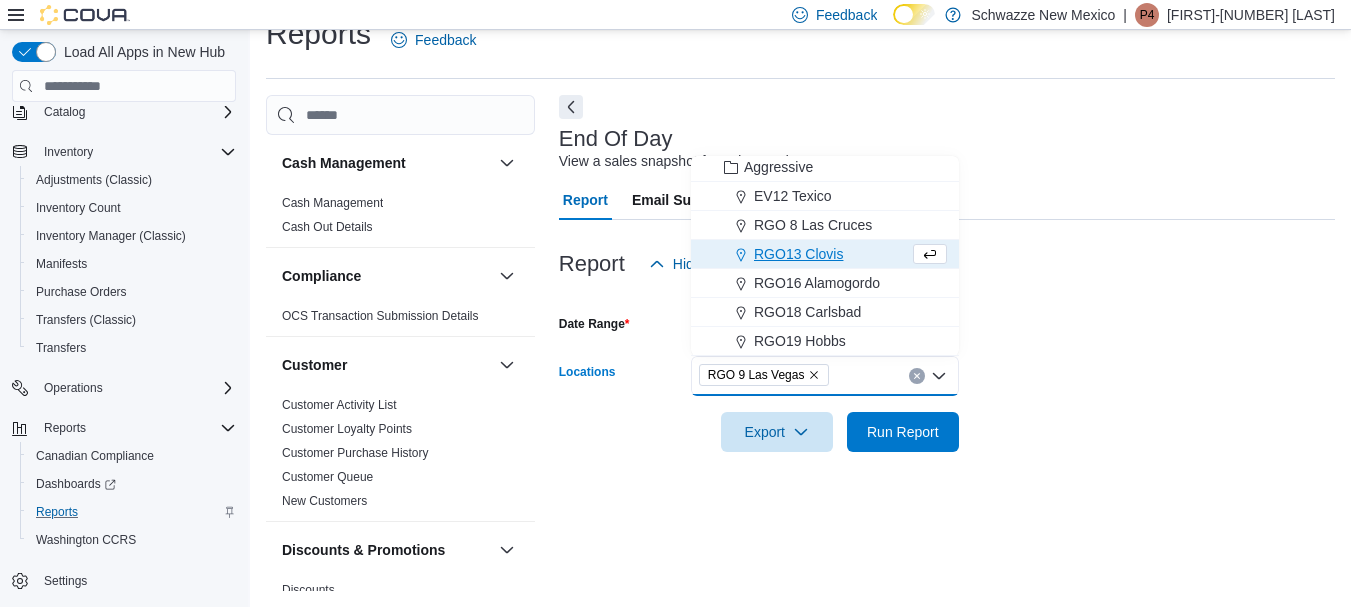 scroll, scrollTop: 960, scrollLeft: 0, axis: vertical 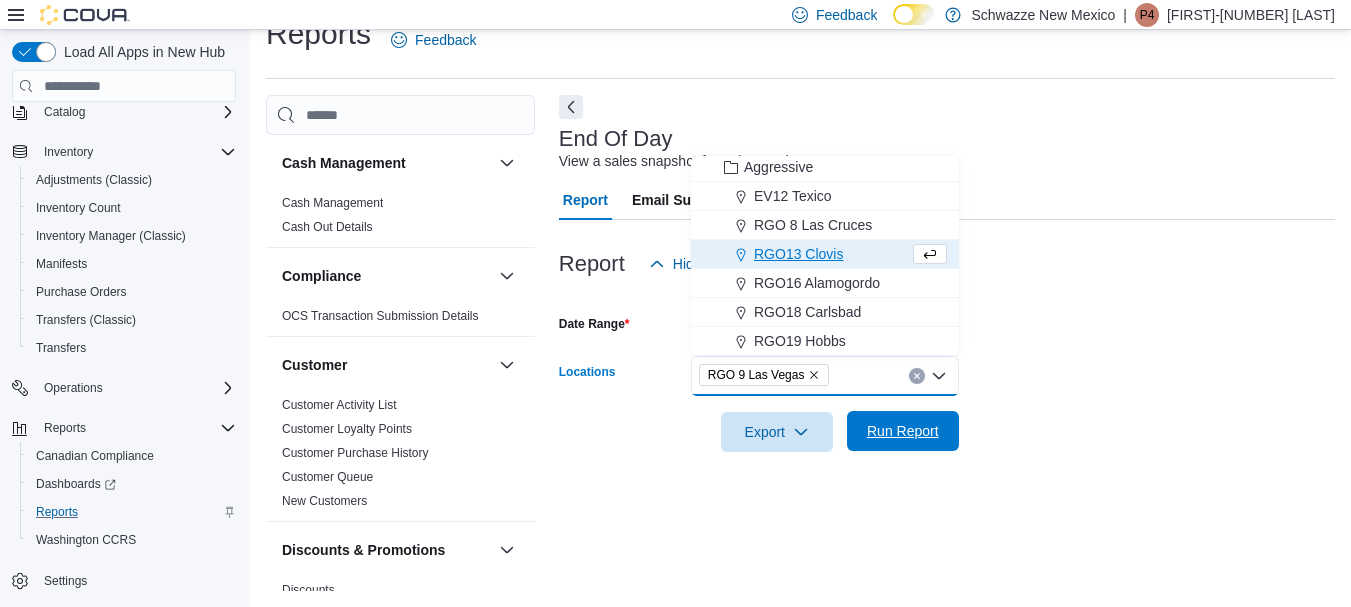 click on "Run Report" at bounding box center [903, 431] 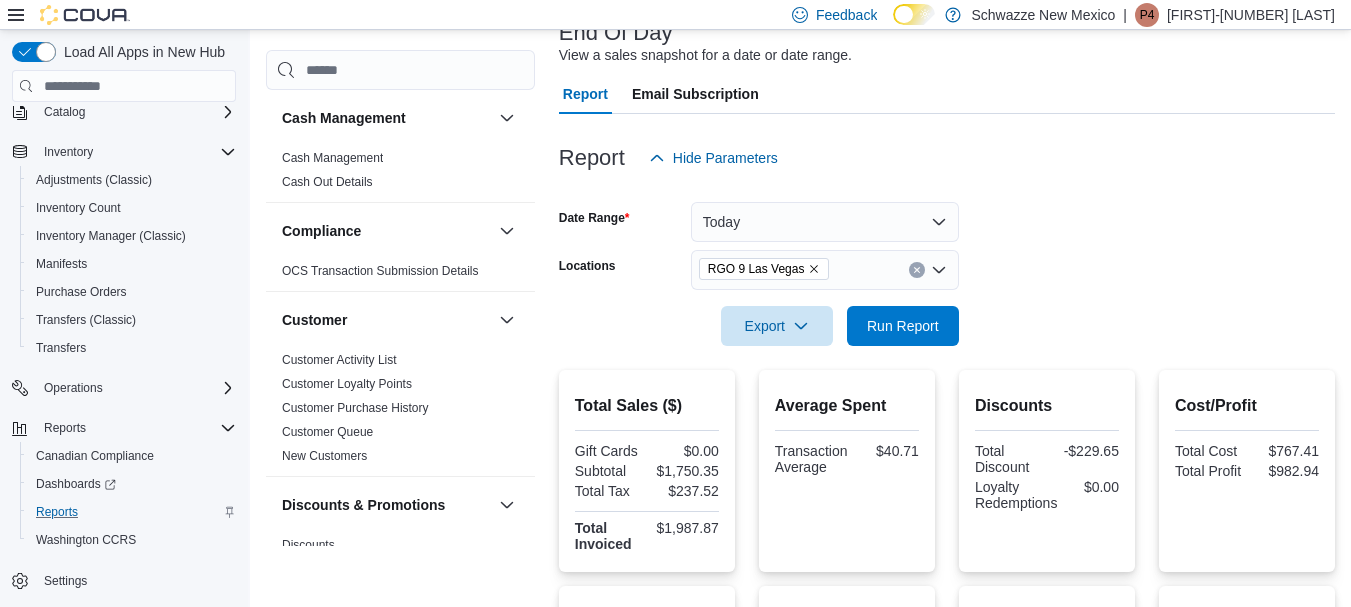 scroll, scrollTop: 132, scrollLeft: 0, axis: vertical 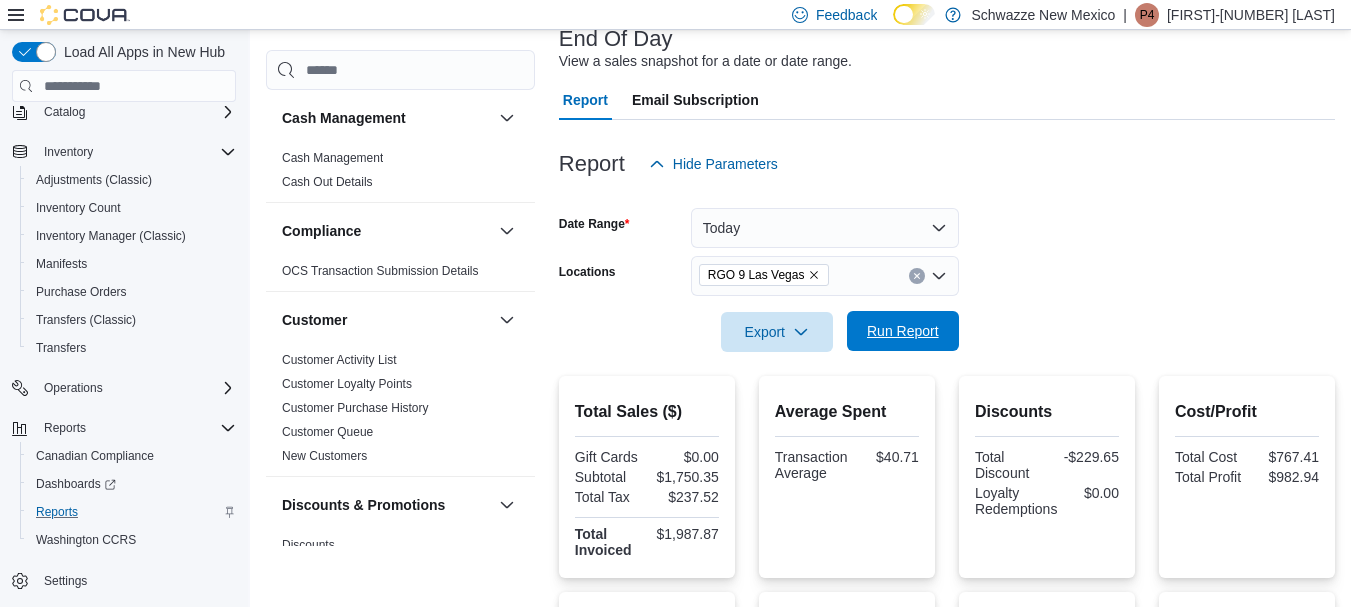 click on "Run Report" at bounding box center (903, 331) 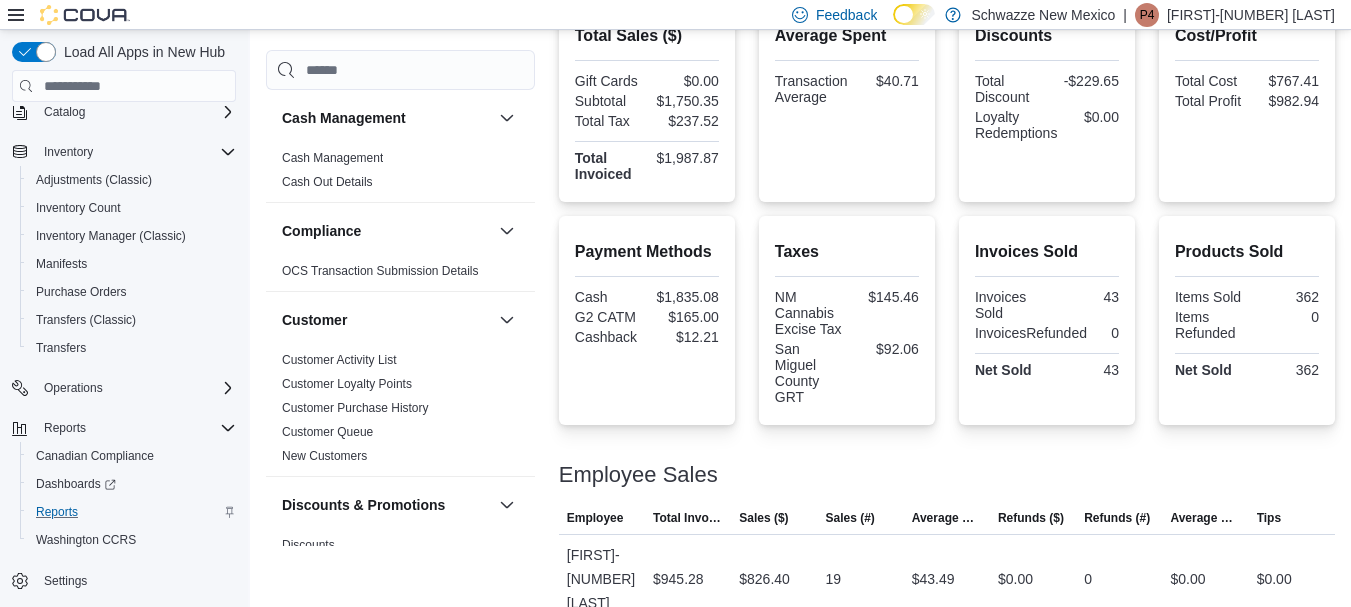 scroll, scrollTop: 419, scrollLeft: 0, axis: vertical 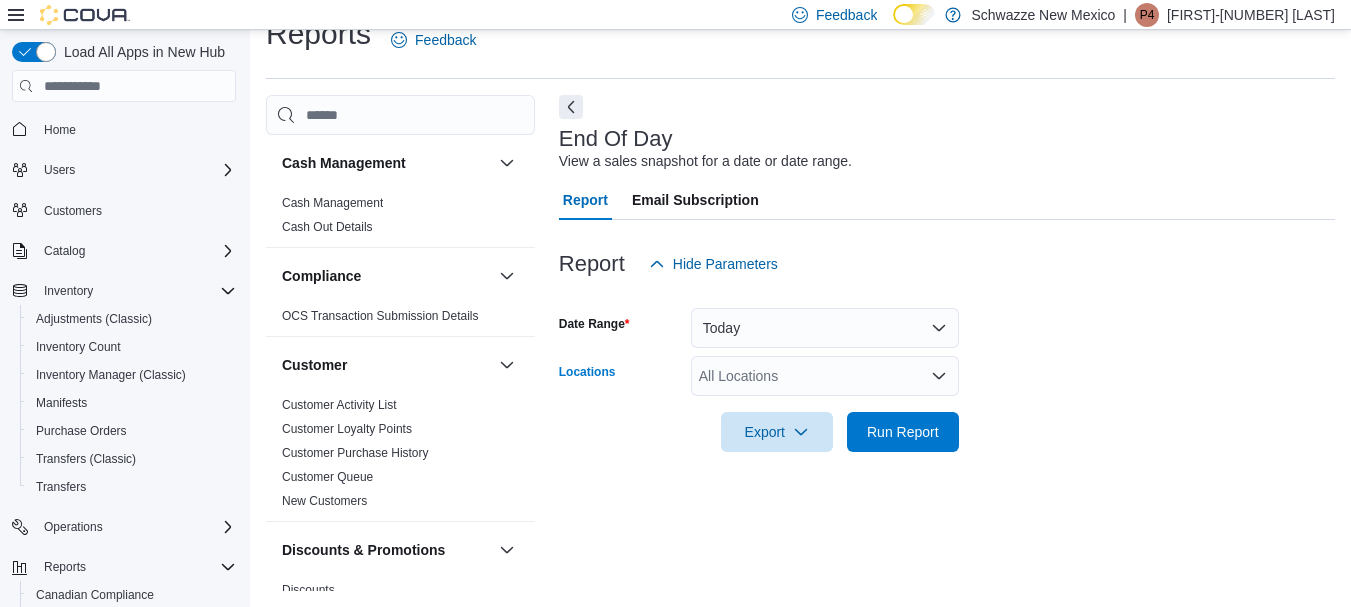click on "All Locations" at bounding box center [825, 376] 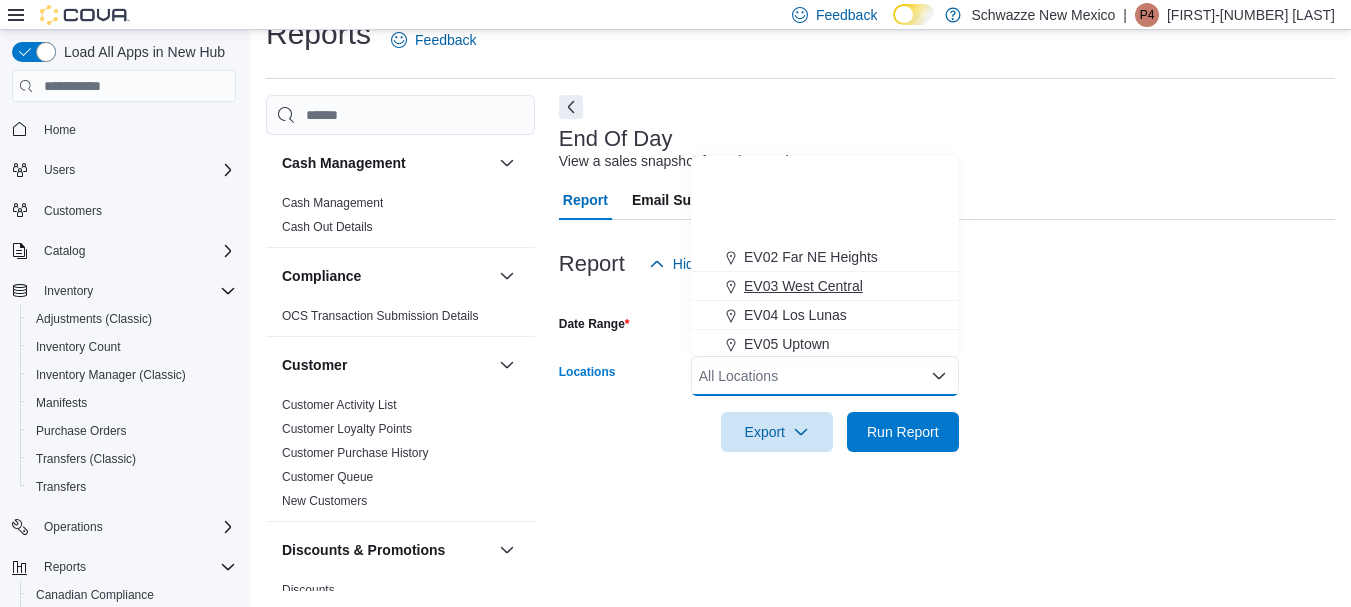 scroll, scrollTop: 900, scrollLeft: 0, axis: vertical 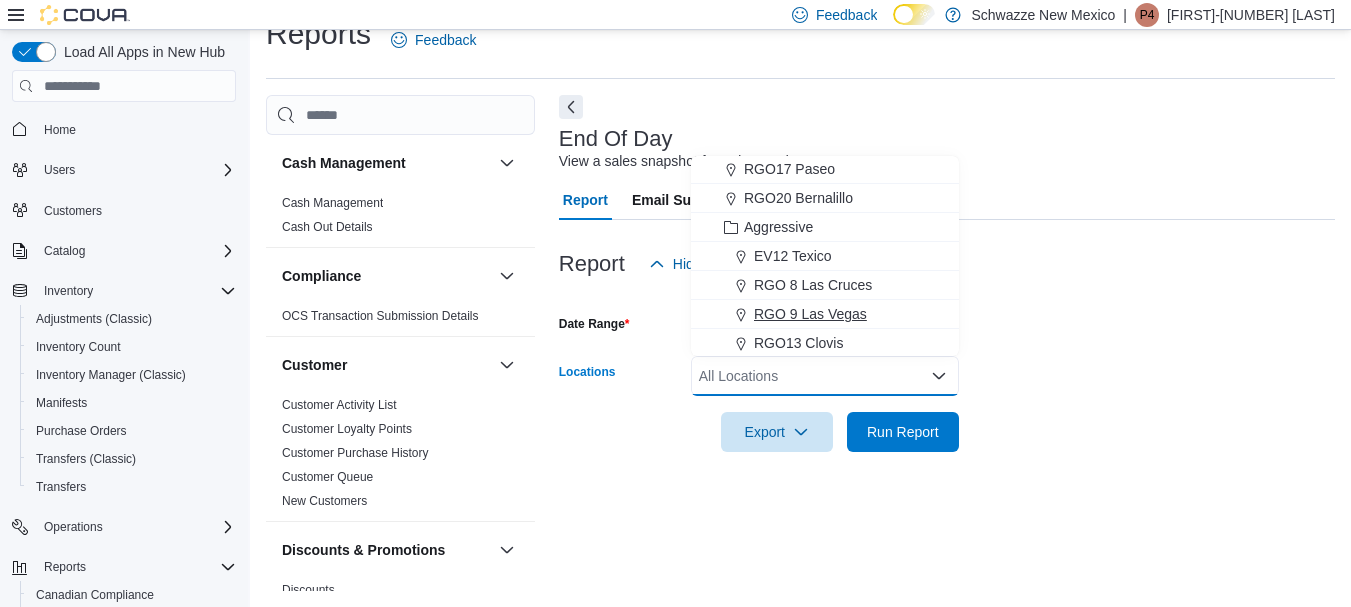 click on "RGO 9 Las Vegas" at bounding box center [810, 314] 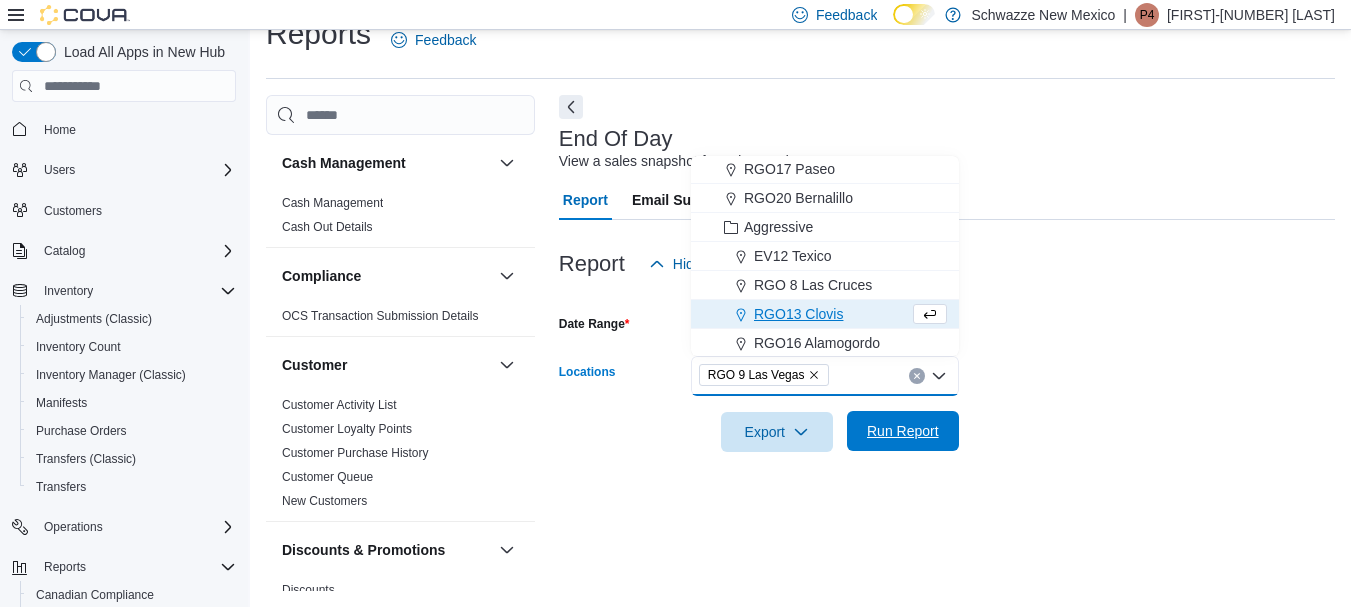click on "Run Report" at bounding box center [903, 431] 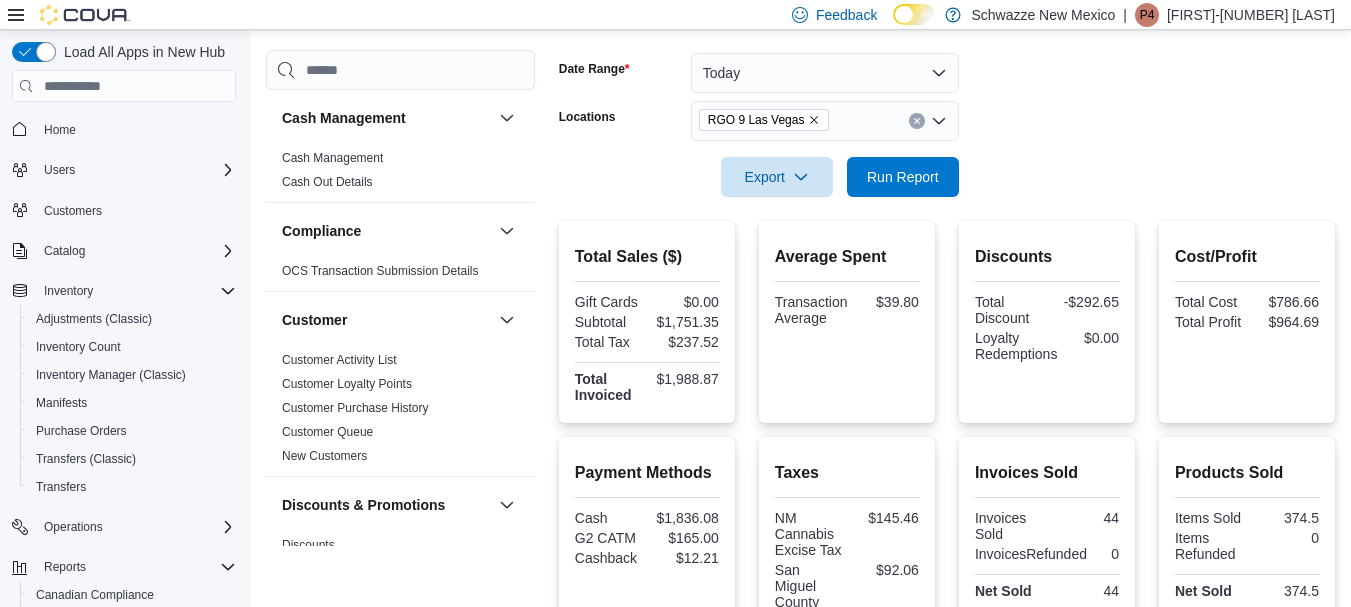 scroll, scrollTop: 332, scrollLeft: 0, axis: vertical 